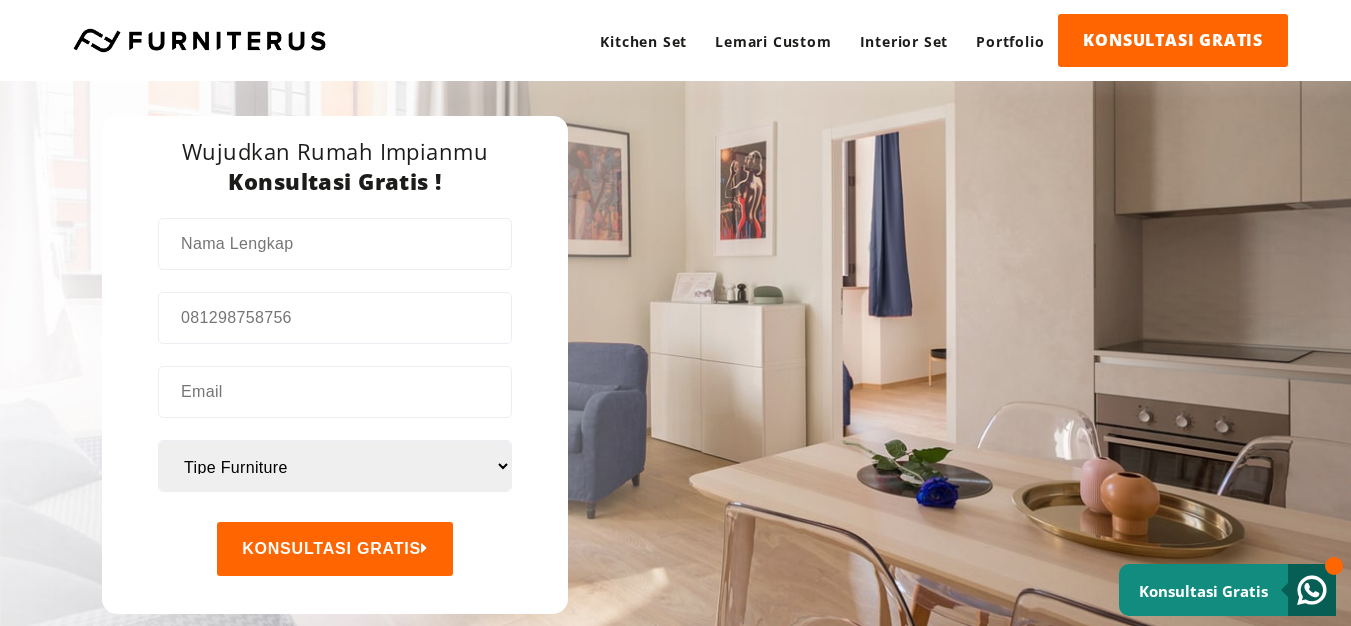 scroll, scrollTop: 0, scrollLeft: 0, axis: both 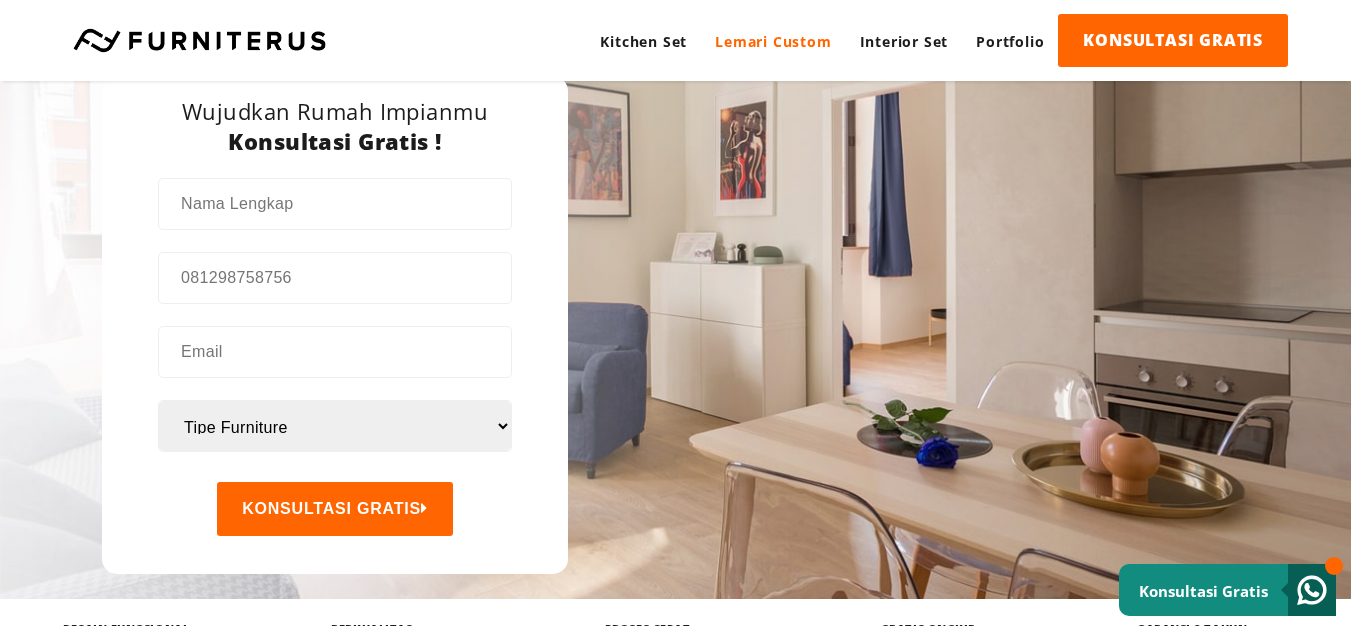 click on "Lemari Custom" at bounding box center (773, 41) 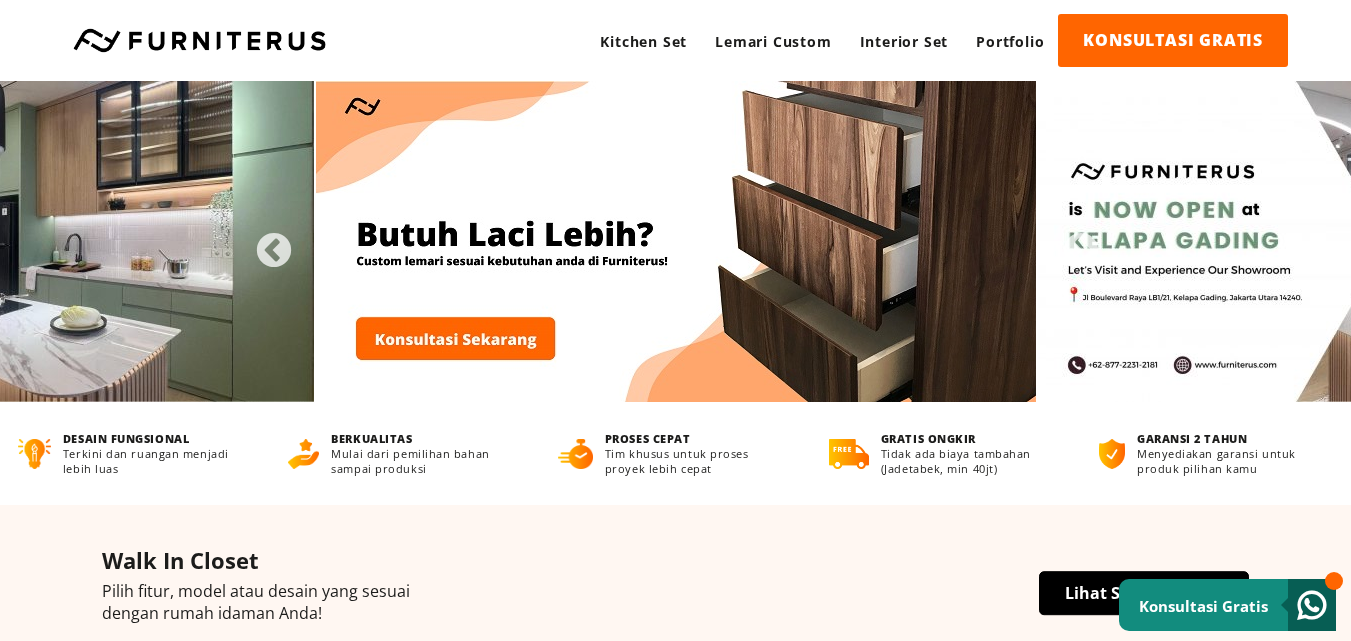 scroll, scrollTop: 0, scrollLeft: 0, axis: both 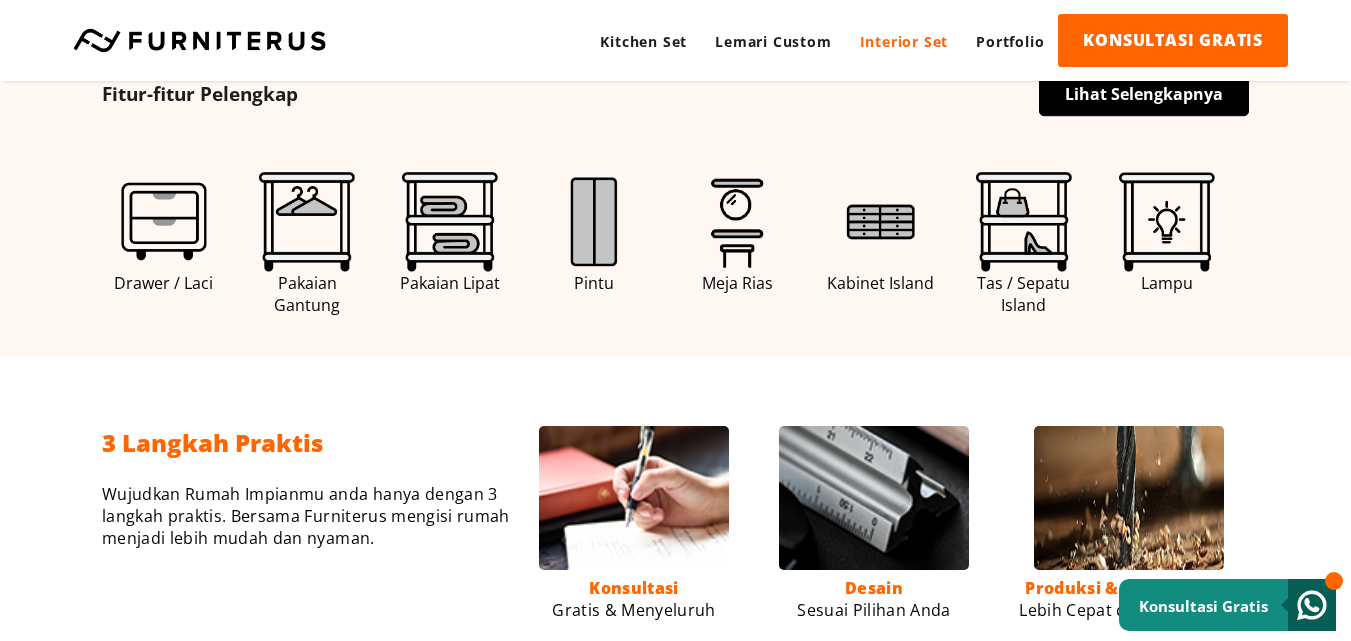 click on "Interior Set" at bounding box center (904, 41) 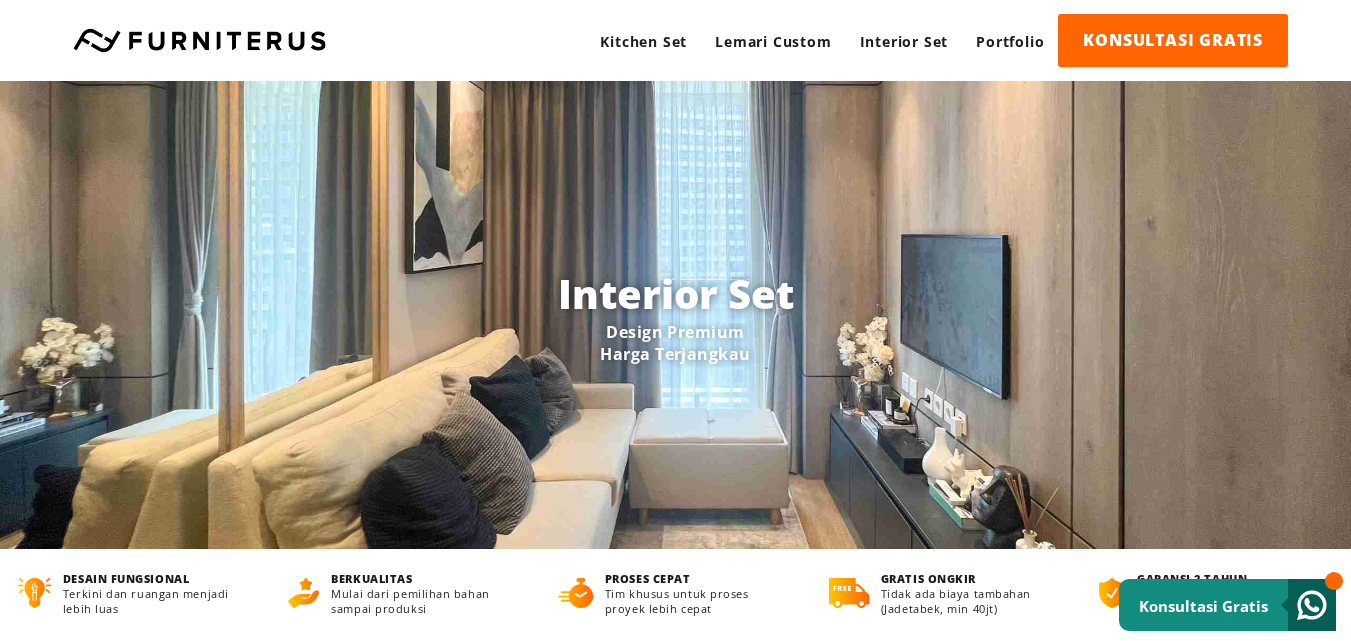 scroll, scrollTop: 0, scrollLeft: 0, axis: both 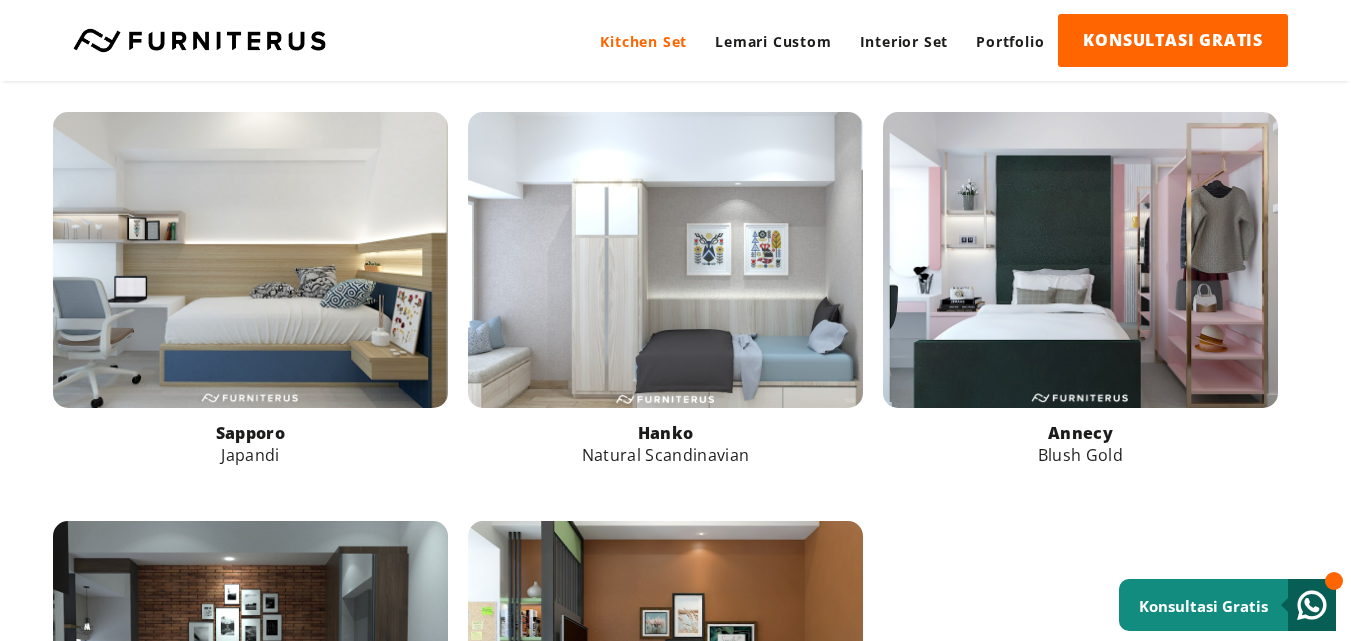 click on "Kitchen Set" at bounding box center (643, 41) 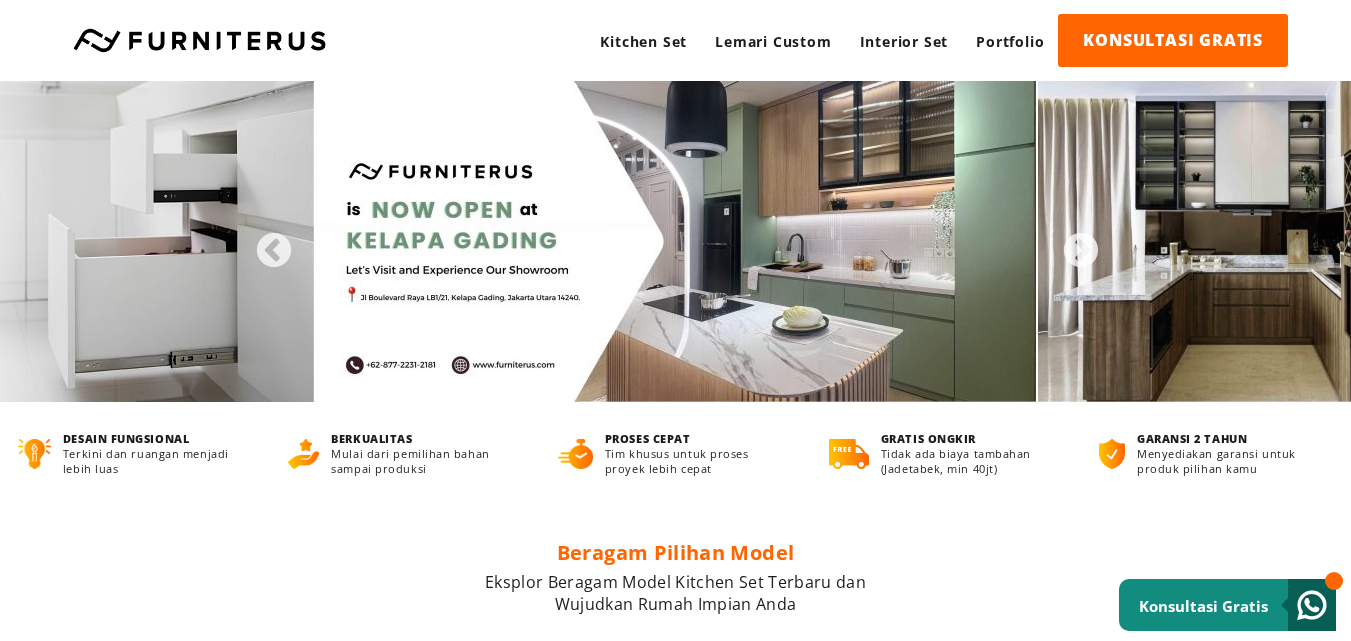 scroll, scrollTop: 0, scrollLeft: 0, axis: both 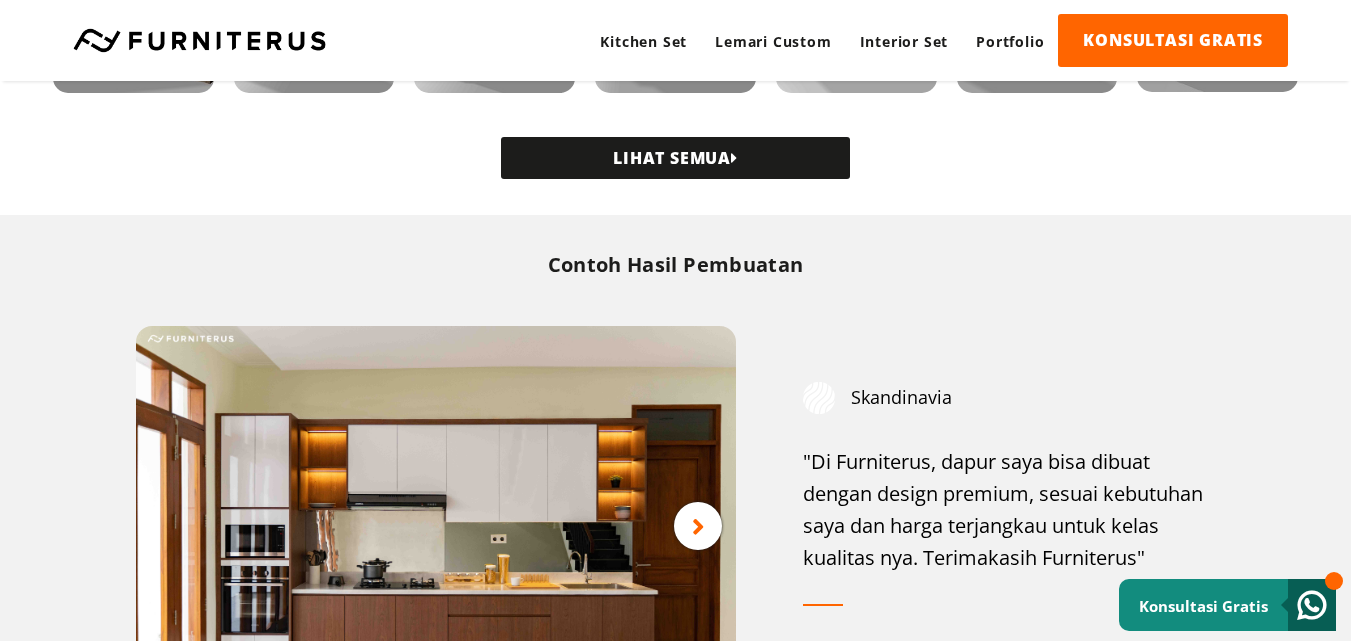 click on "LIHAT SEMUA" at bounding box center [675, 158] 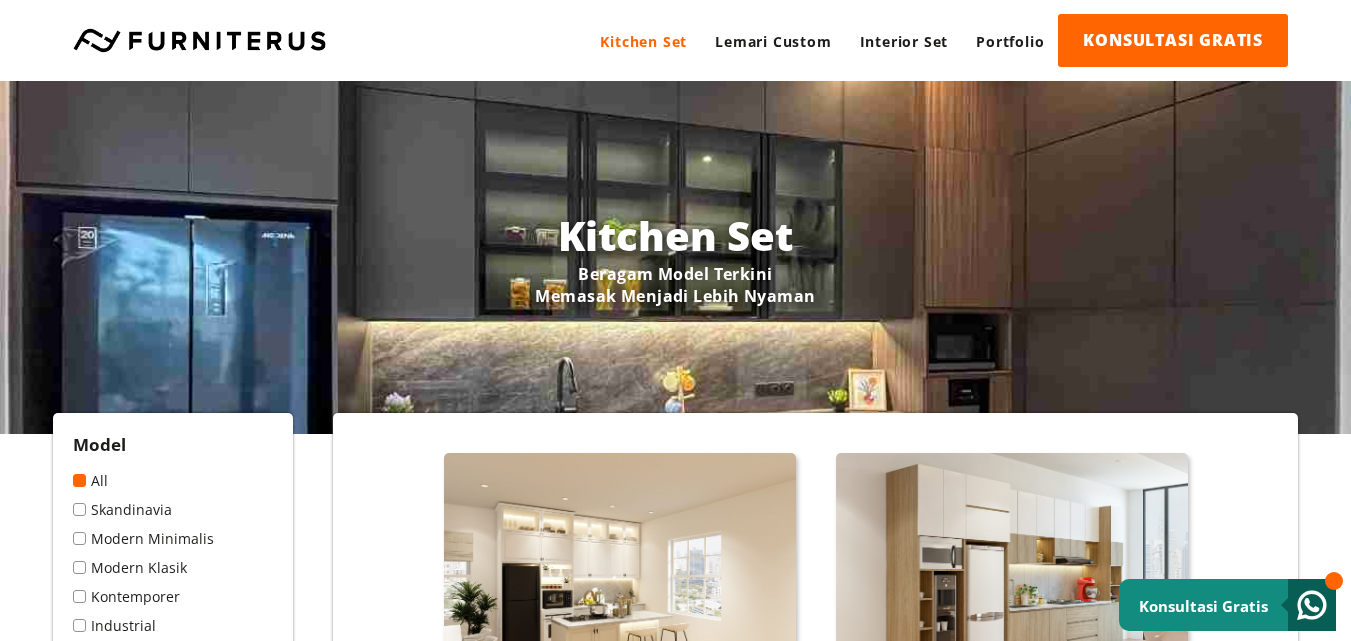 scroll, scrollTop: 0, scrollLeft: 0, axis: both 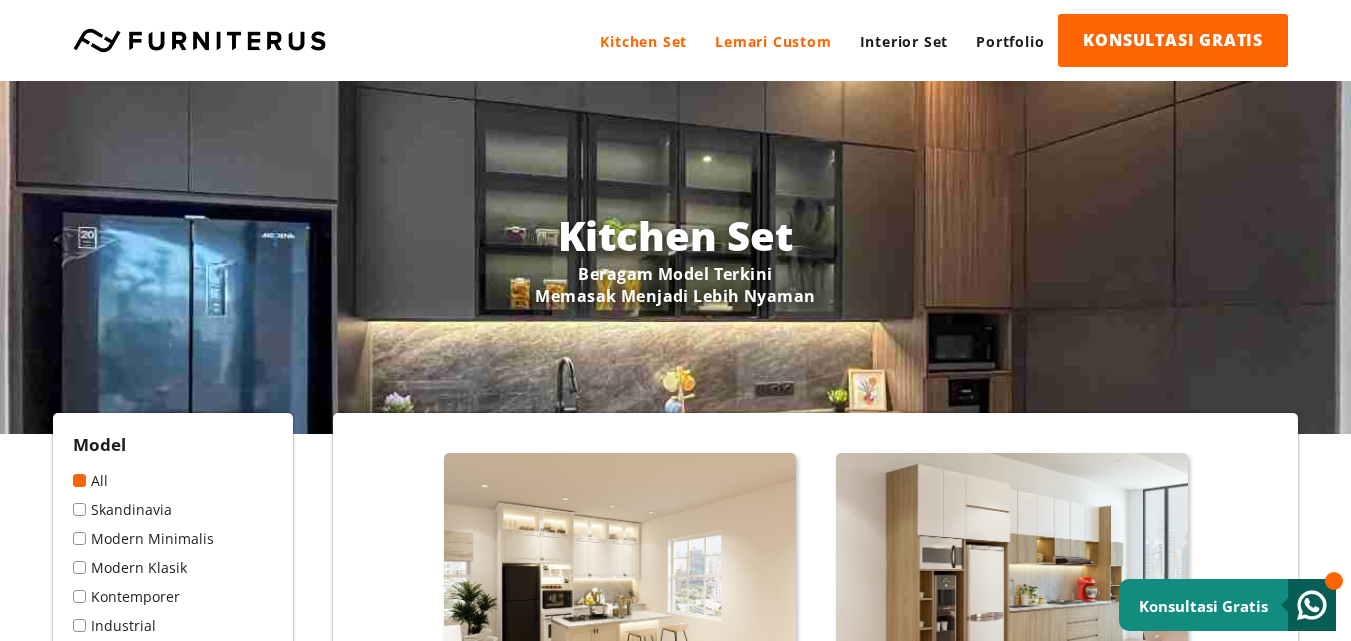 click on "Lemari Custom" at bounding box center (773, 41) 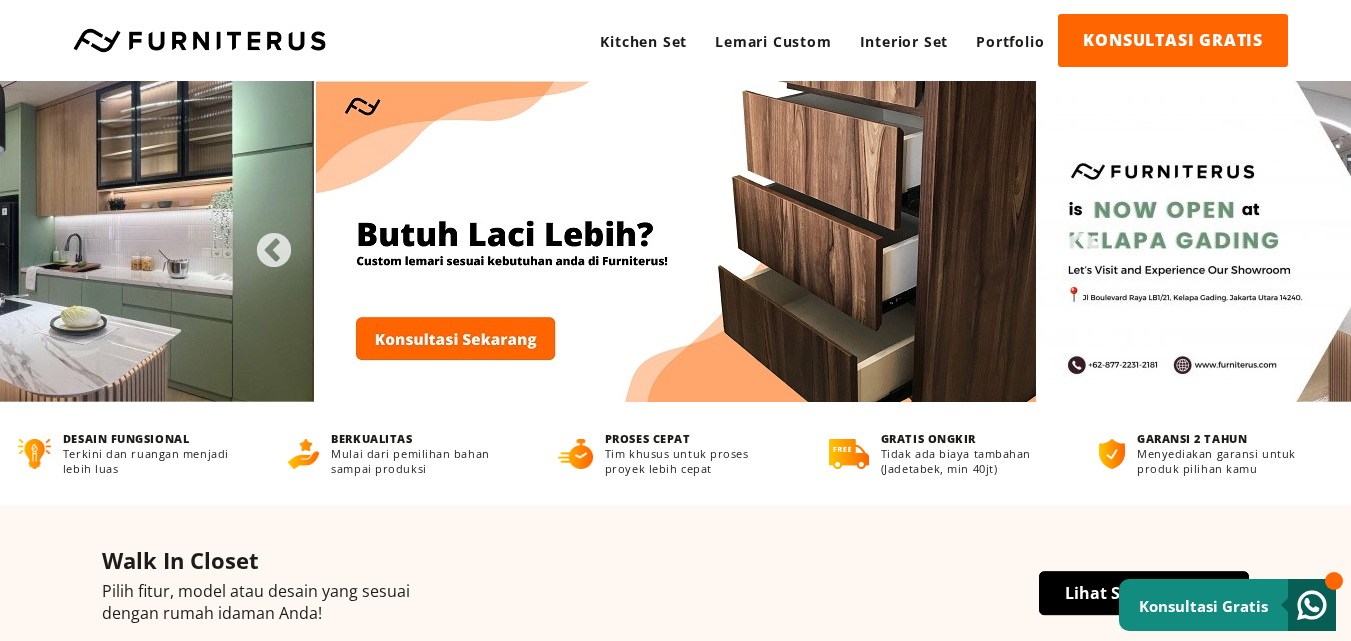 scroll, scrollTop: 0, scrollLeft: 0, axis: both 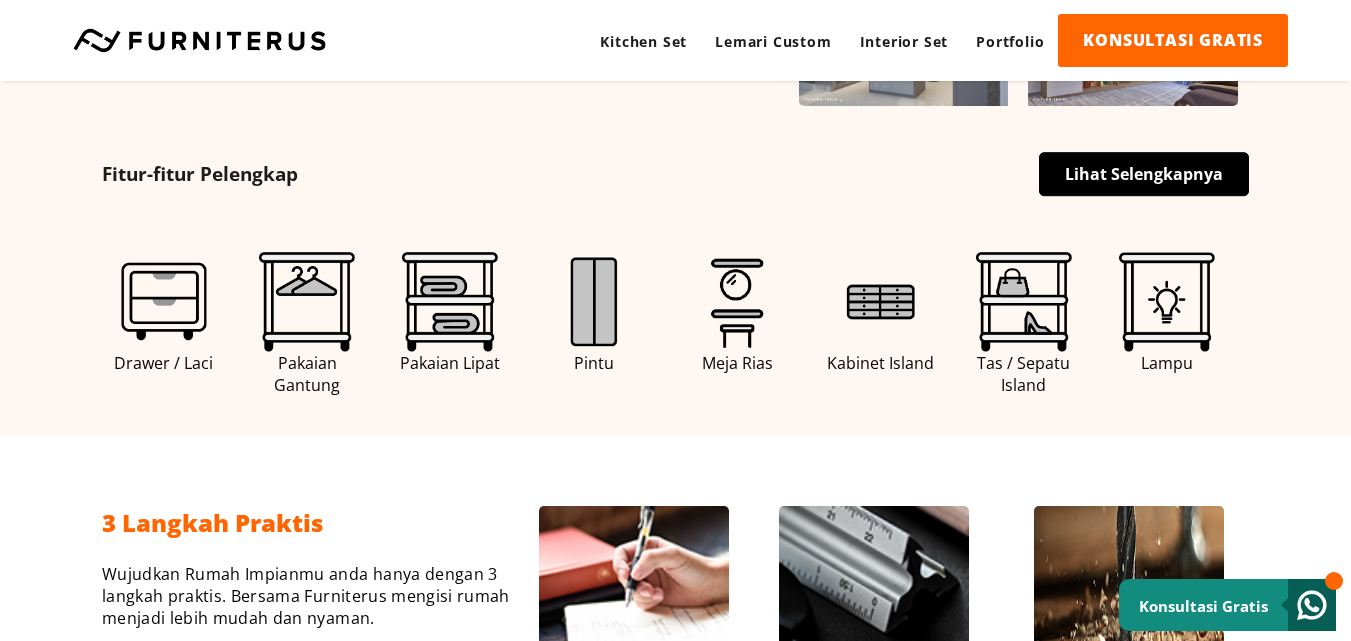click on "Lihat Selengkapnya" at bounding box center (1144, 174) 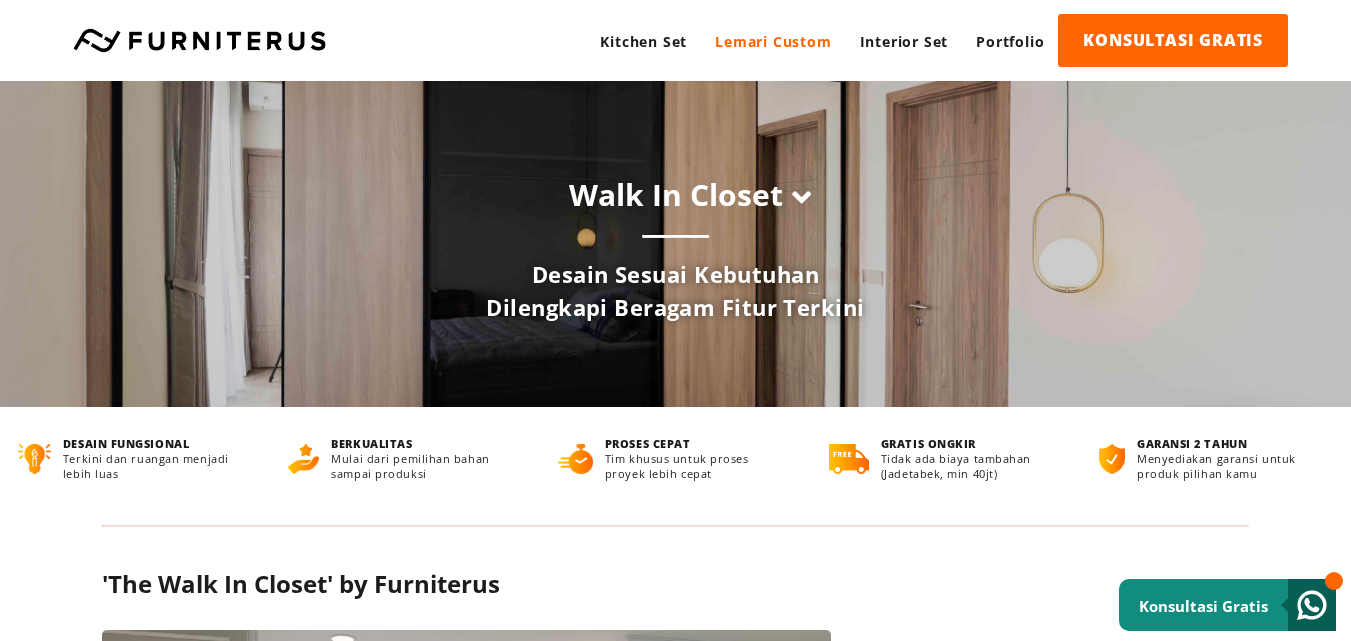 scroll, scrollTop: 0, scrollLeft: 0, axis: both 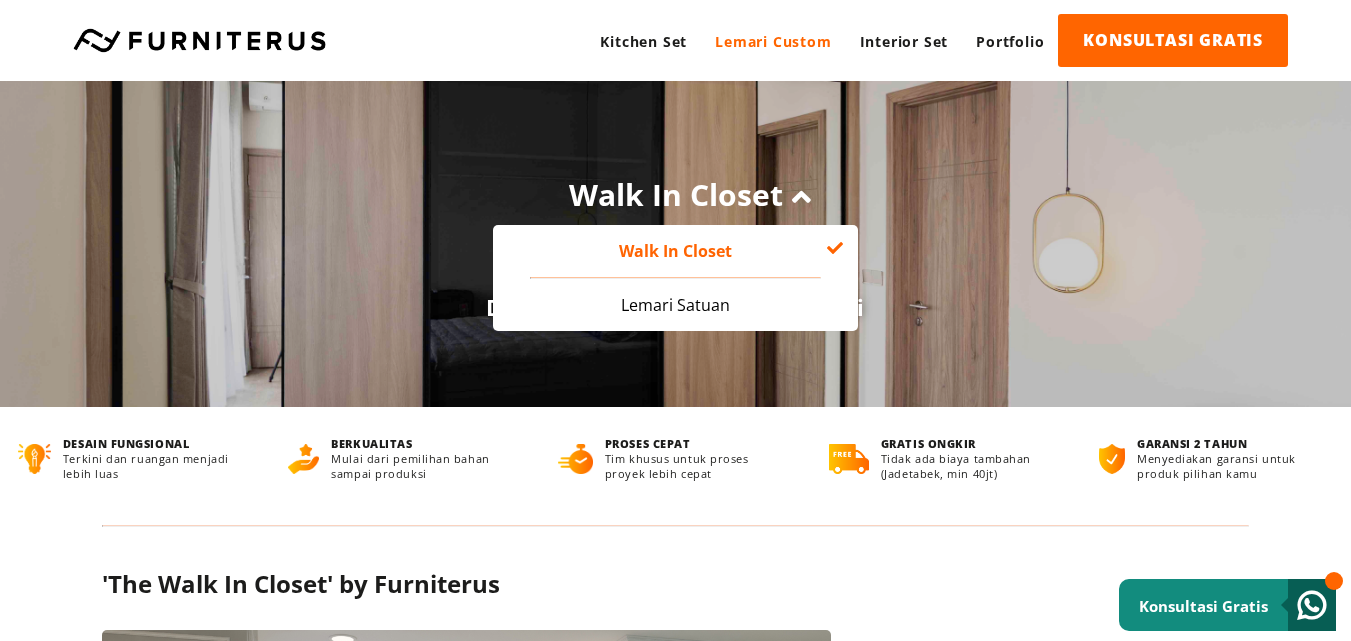click on "Walk In Closet" at bounding box center (675, 194) 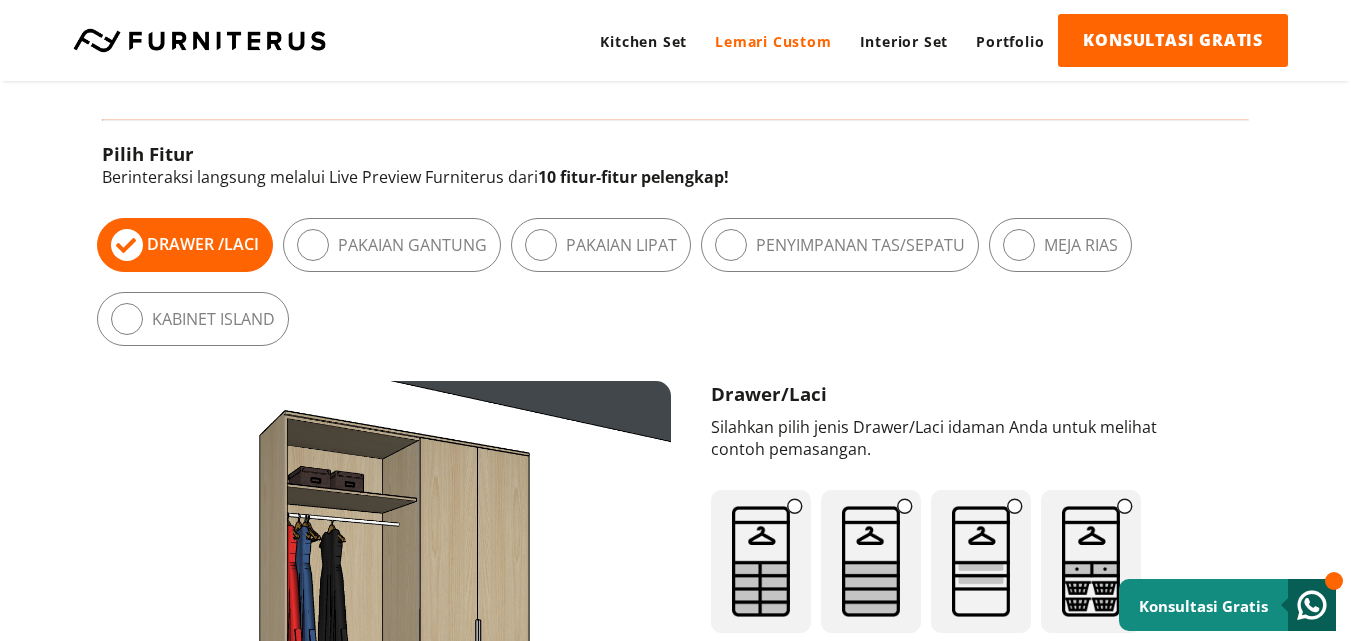 scroll, scrollTop: 1040, scrollLeft: 0, axis: vertical 